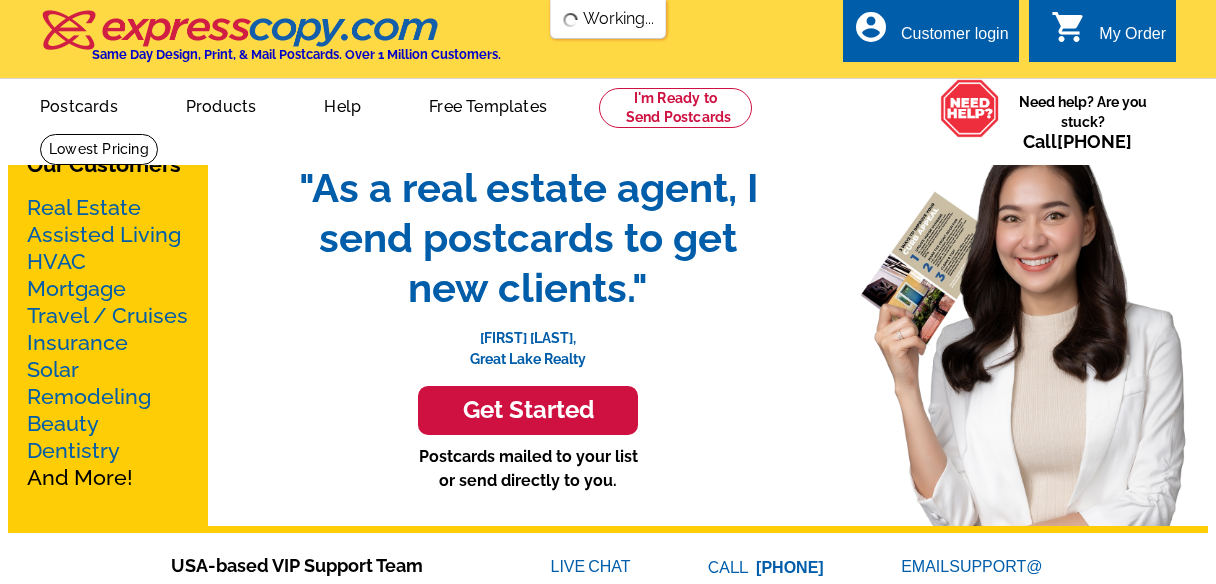 scroll, scrollTop: 0, scrollLeft: 0, axis: both 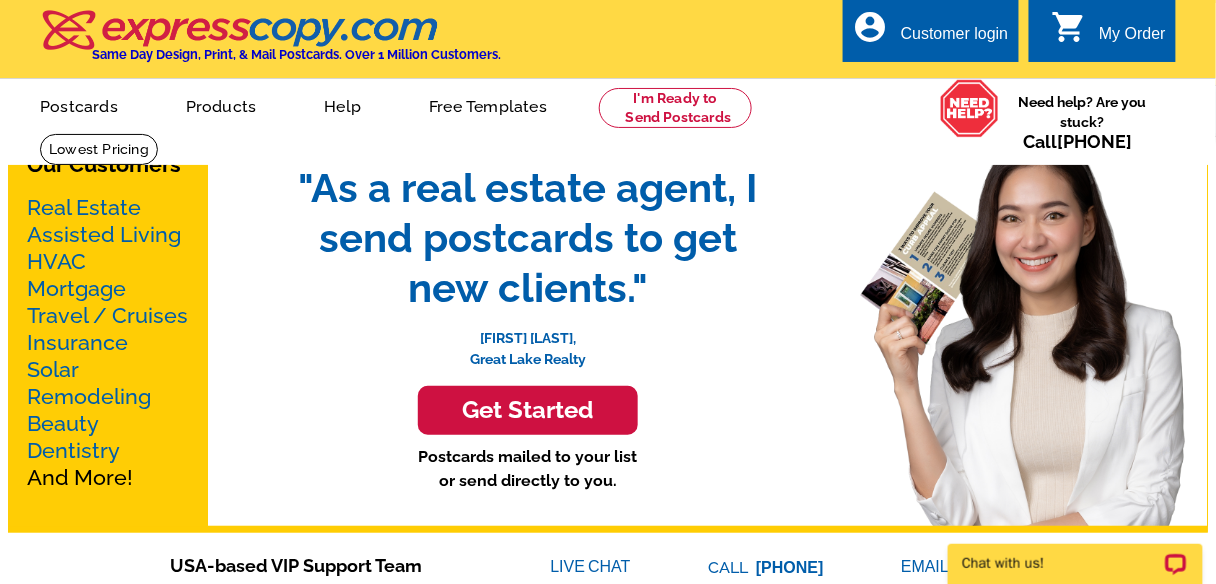 click on "My Order" at bounding box center (1132, 39) 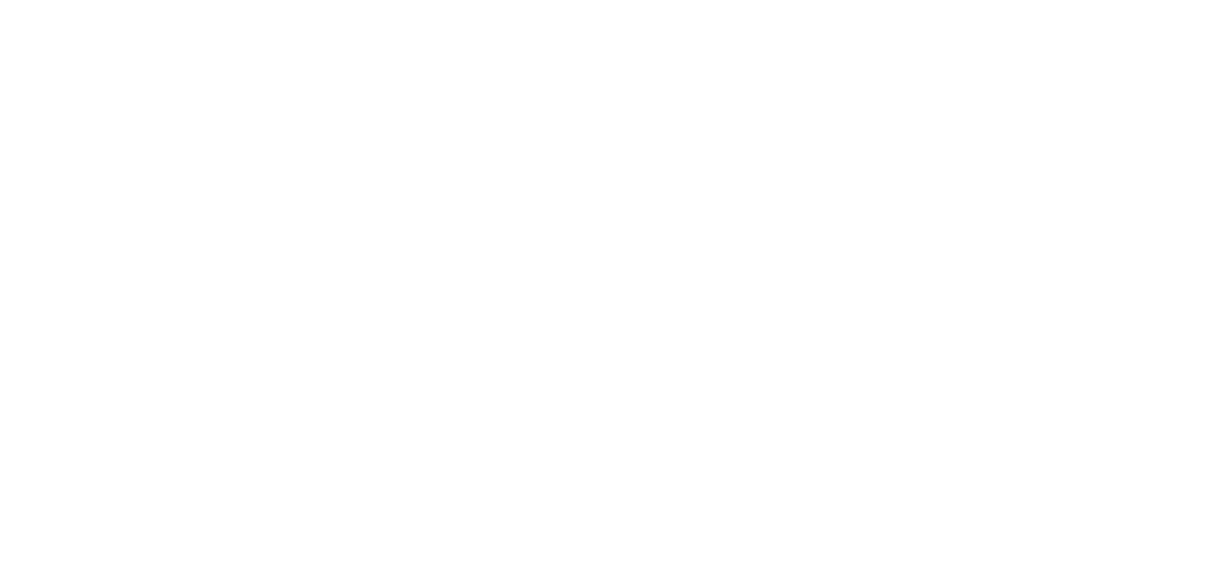 scroll, scrollTop: 0, scrollLeft: 0, axis: both 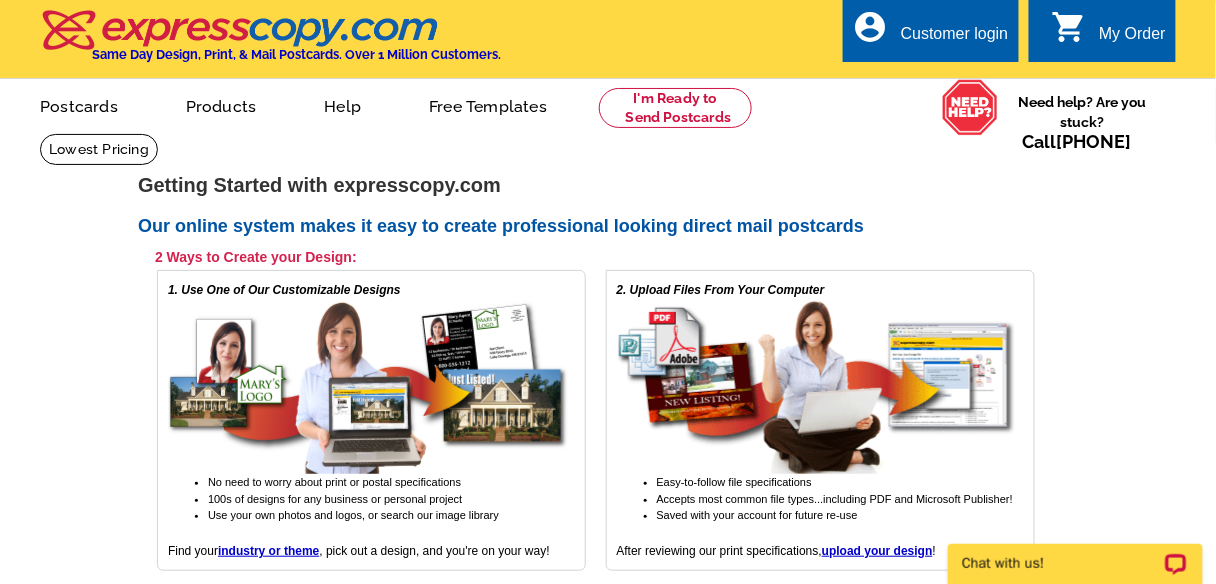 click on "Customer login" at bounding box center (955, 39) 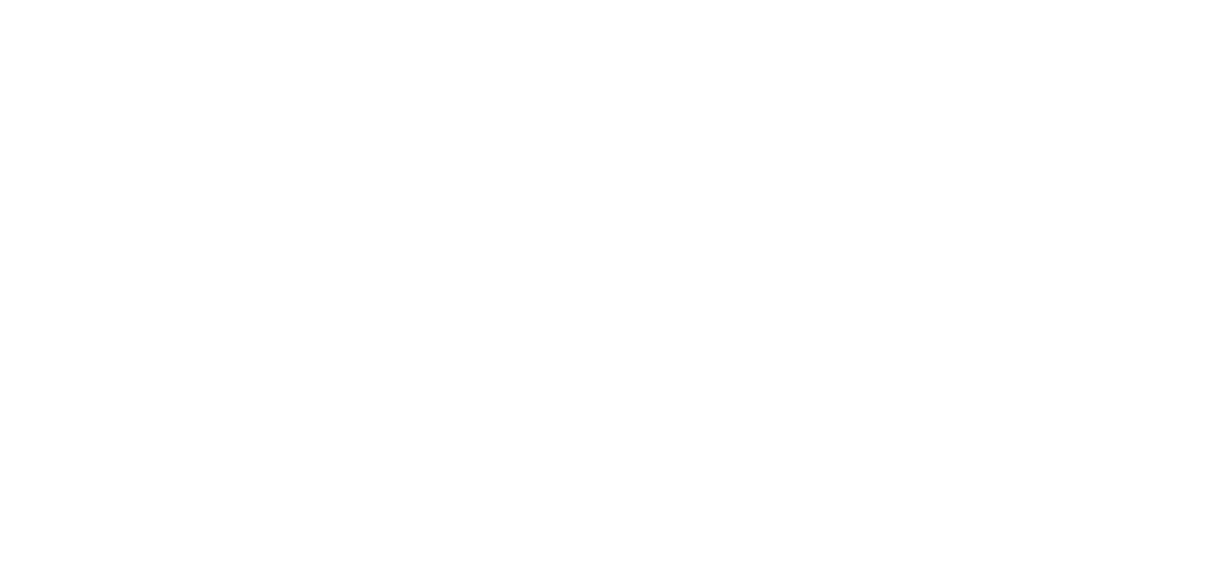 scroll, scrollTop: 0, scrollLeft: 0, axis: both 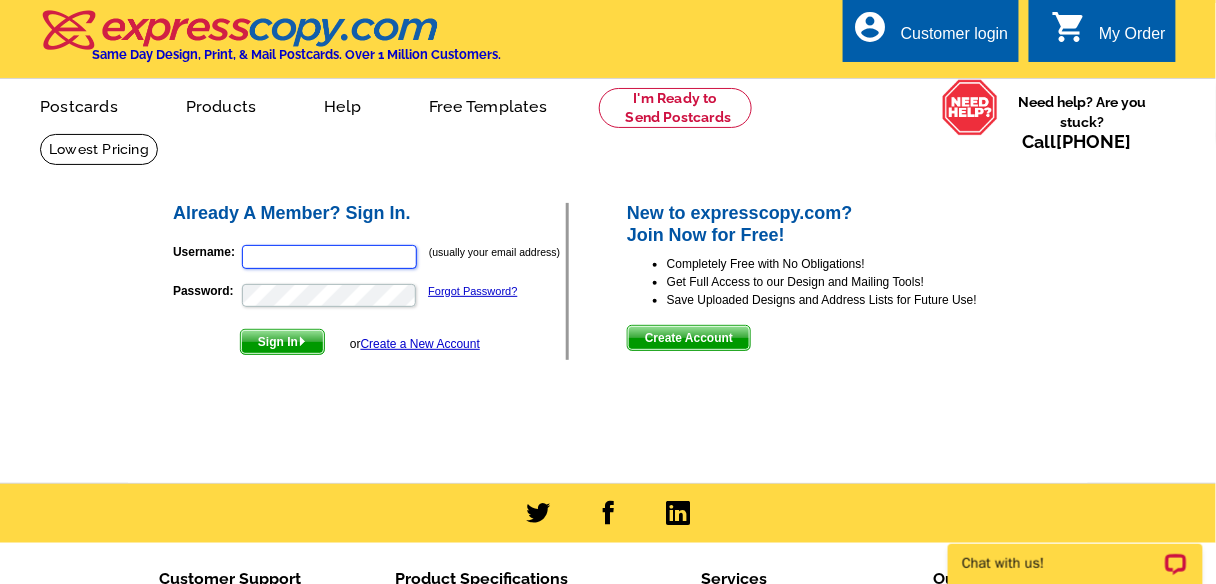 click on "Username:" at bounding box center [329, 257] 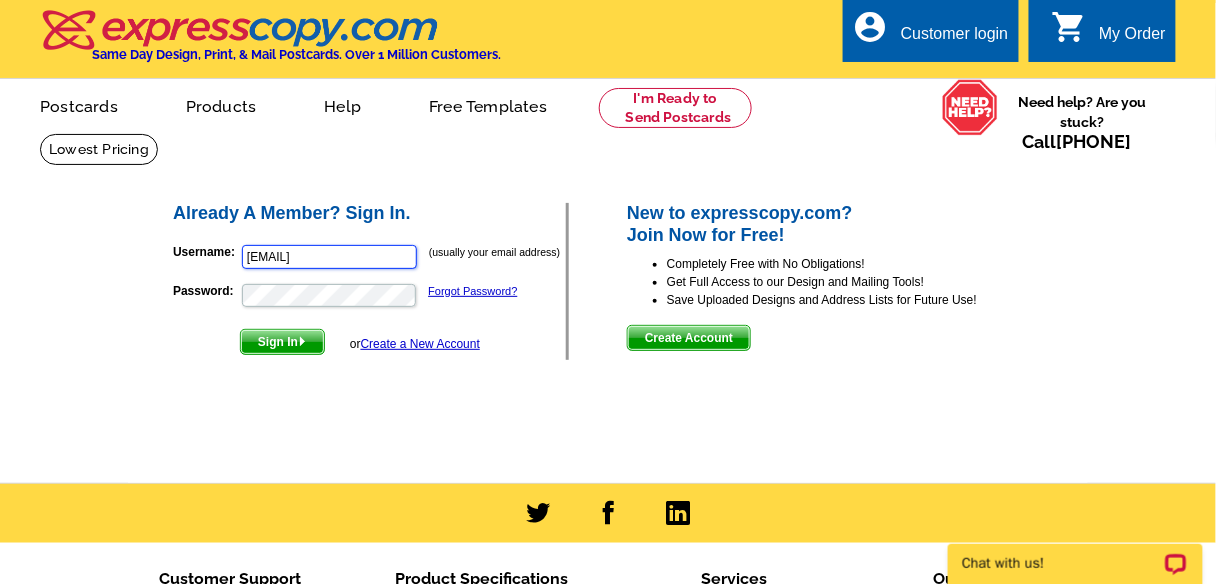 scroll, scrollTop: 0, scrollLeft: 0, axis: both 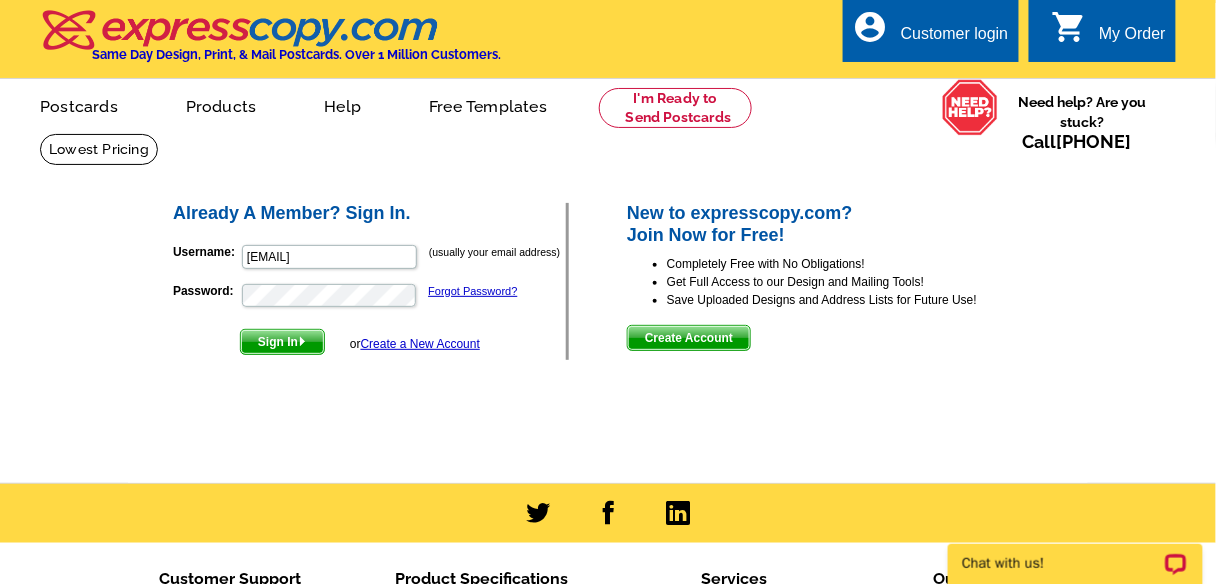click on "Sign In" at bounding box center [282, 342] 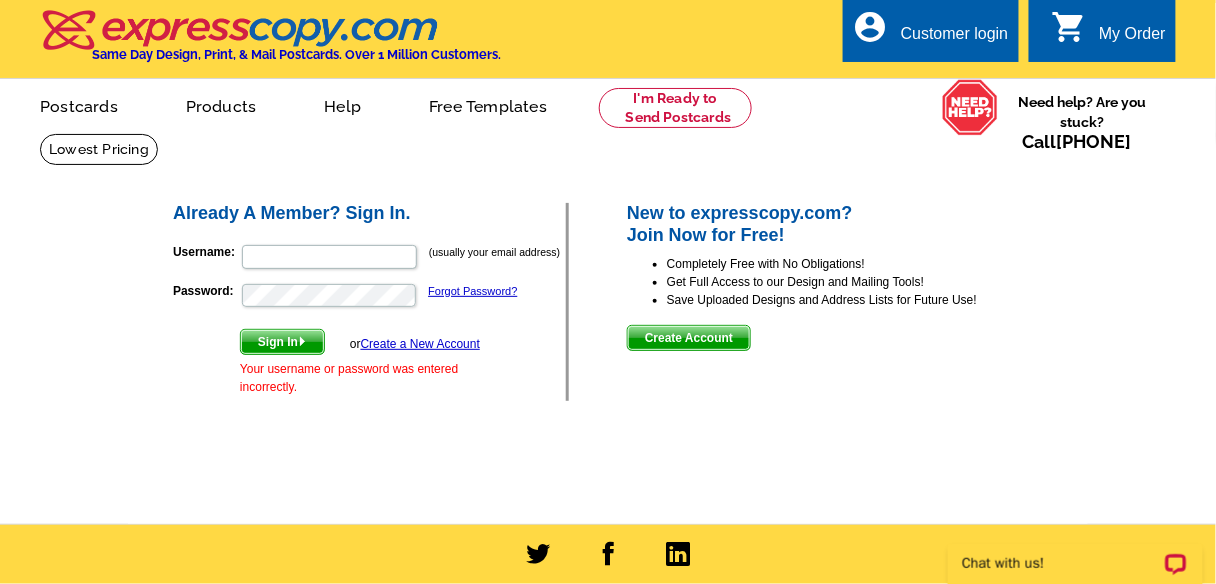click on "Sign In" at bounding box center (282, 342) 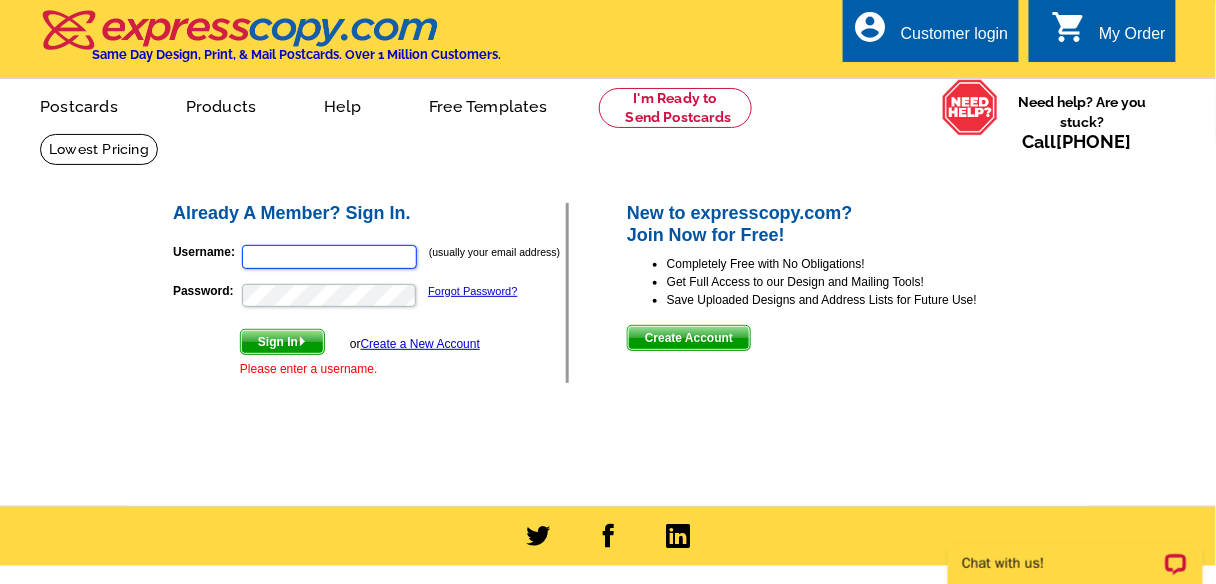 click on "Username:" at bounding box center (329, 257) 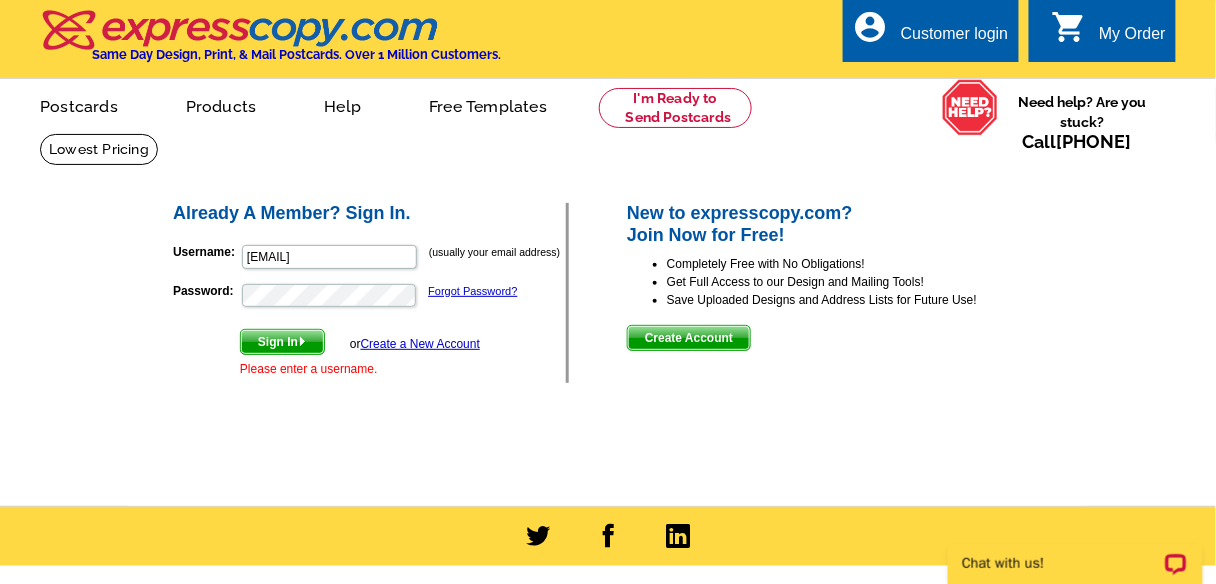 click on "Sign In" at bounding box center [282, 342] 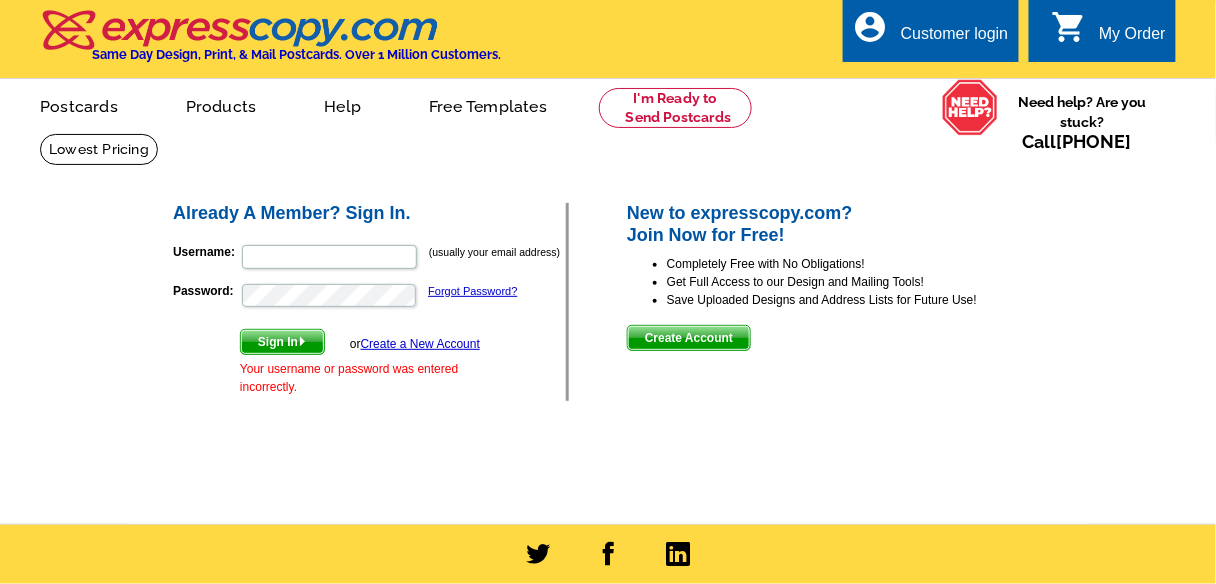 click on "0
shopping_cart
My Order" at bounding box center [1108, 34] 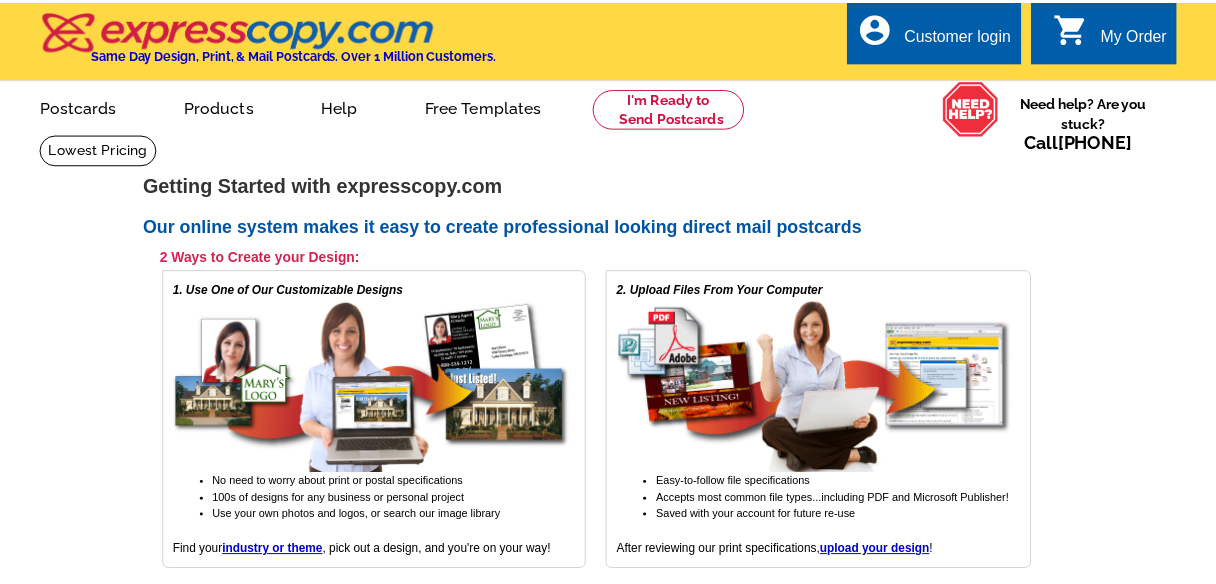 scroll, scrollTop: 0, scrollLeft: 0, axis: both 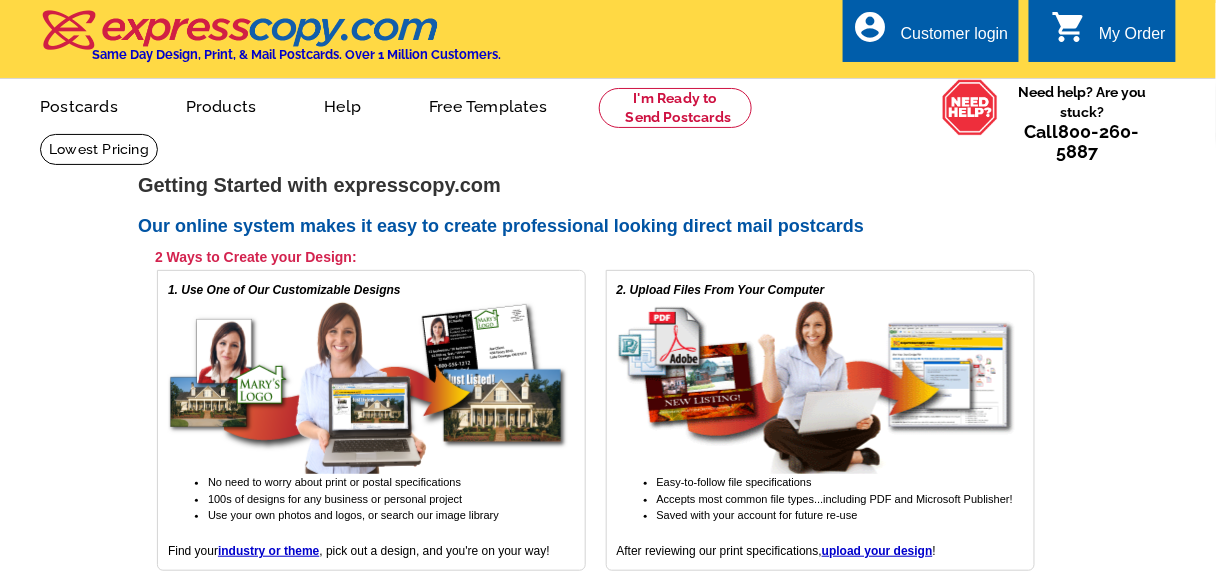 click on "Customer login" at bounding box center (955, 39) 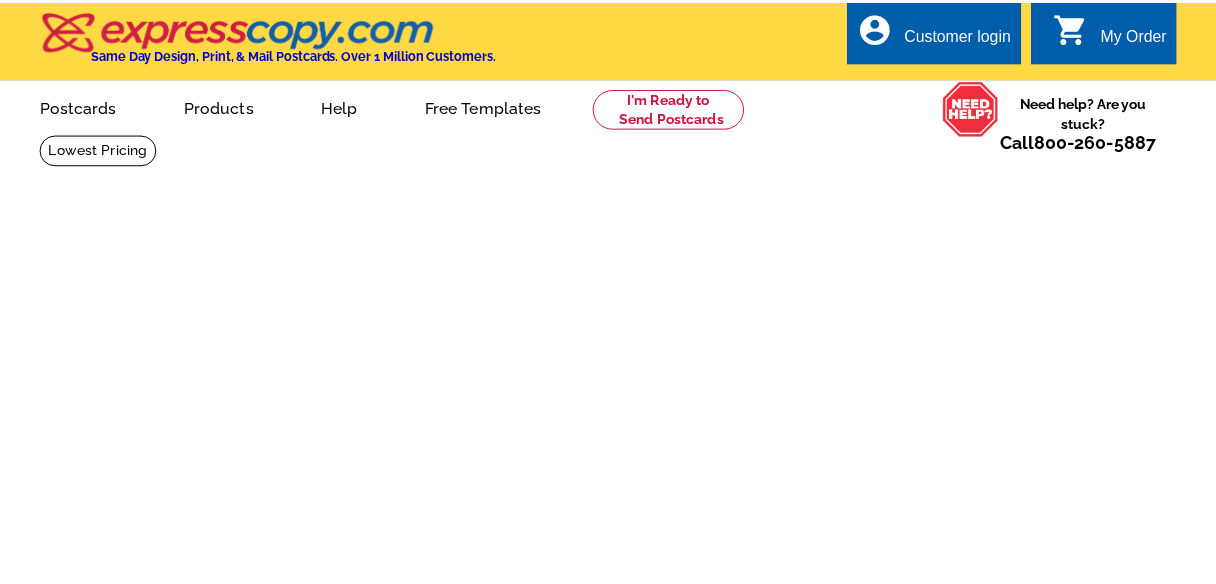 scroll, scrollTop: 0, scrollLeft: 0, axis: both 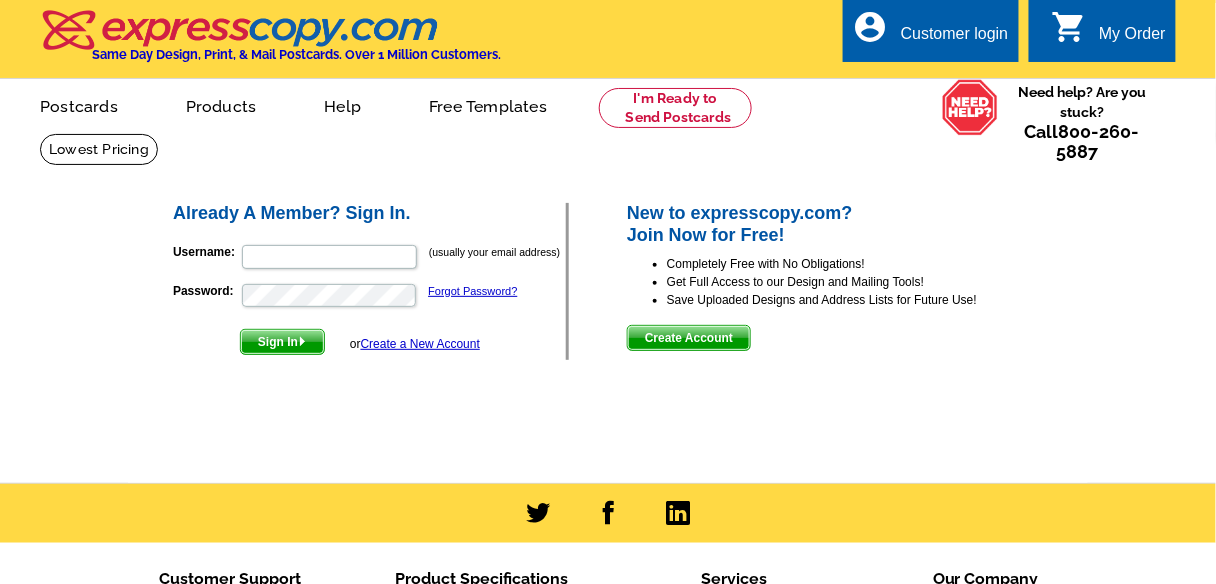 click on "(usually your email address)" at bounding box center (494, 252) 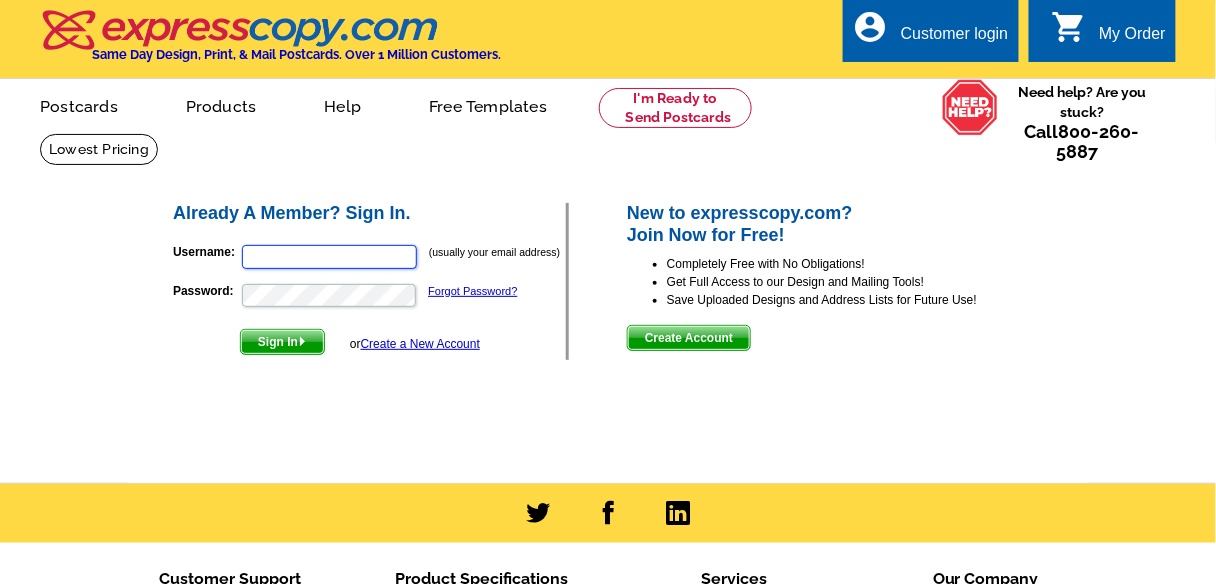 click on "Username:" at bounding box center [329, 257] 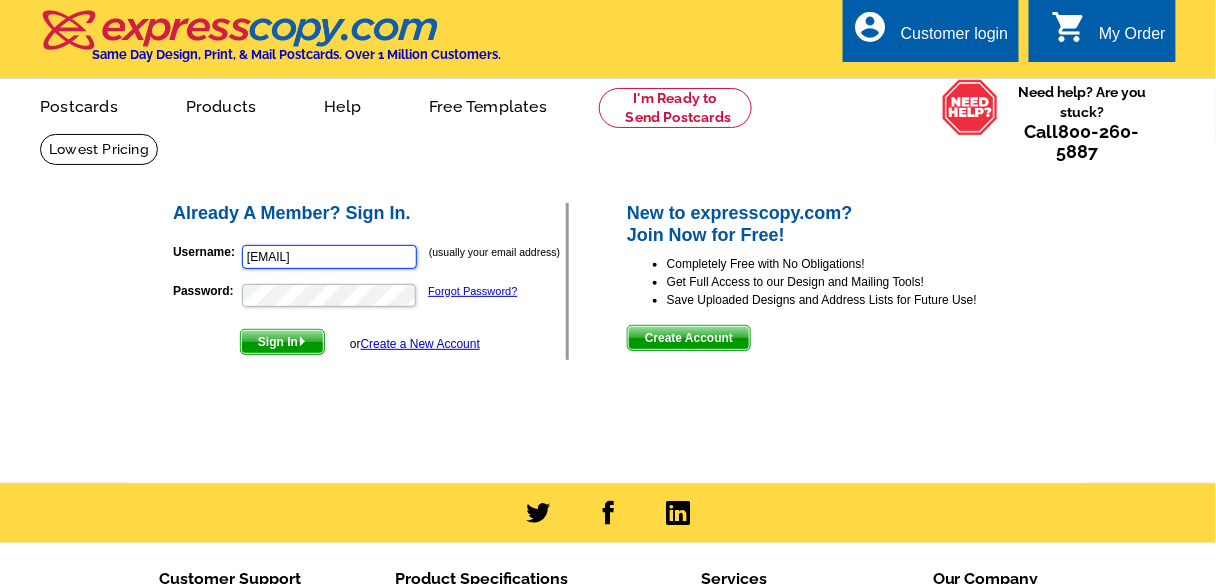 scroll, scrollTop: 0, scrollLeft: 0, axis: both 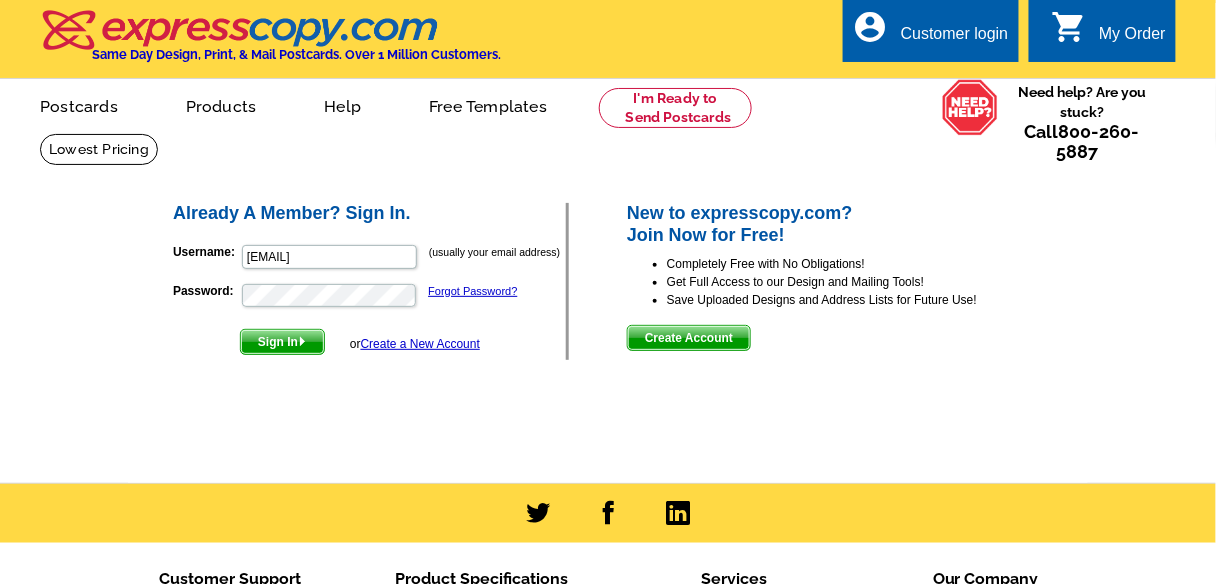 click on "Sign In" at bounding box center (282, 342) 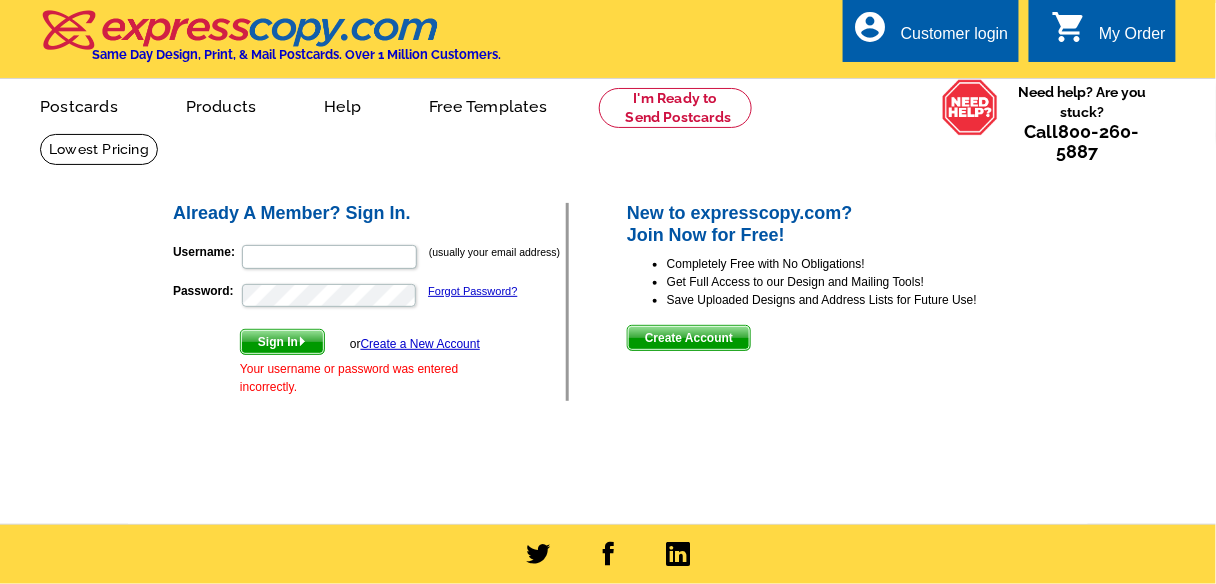 click on "Sign In" at bounding box center (282, 342) 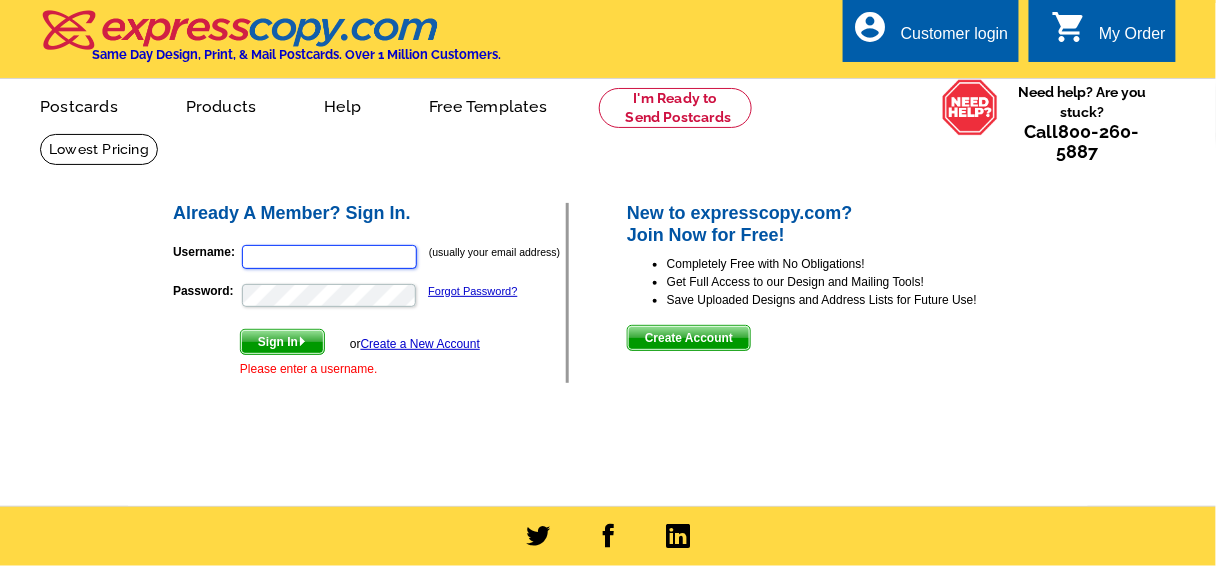 click on "Username:" at bounding box center [329, 257] 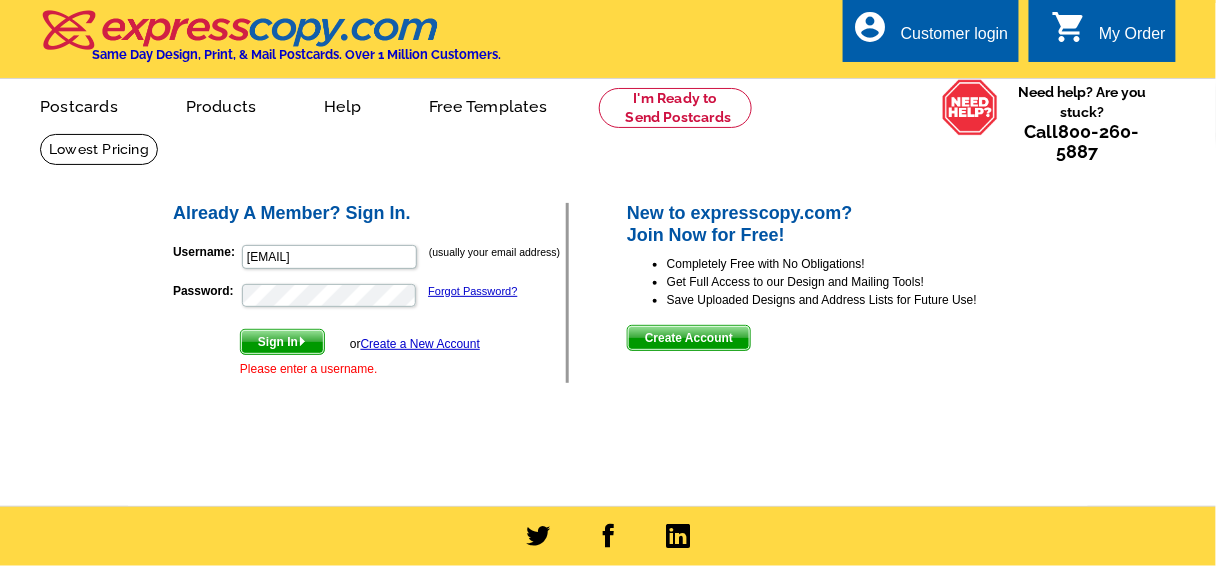 click on "Sign In" at bounding box center (282, 342) 